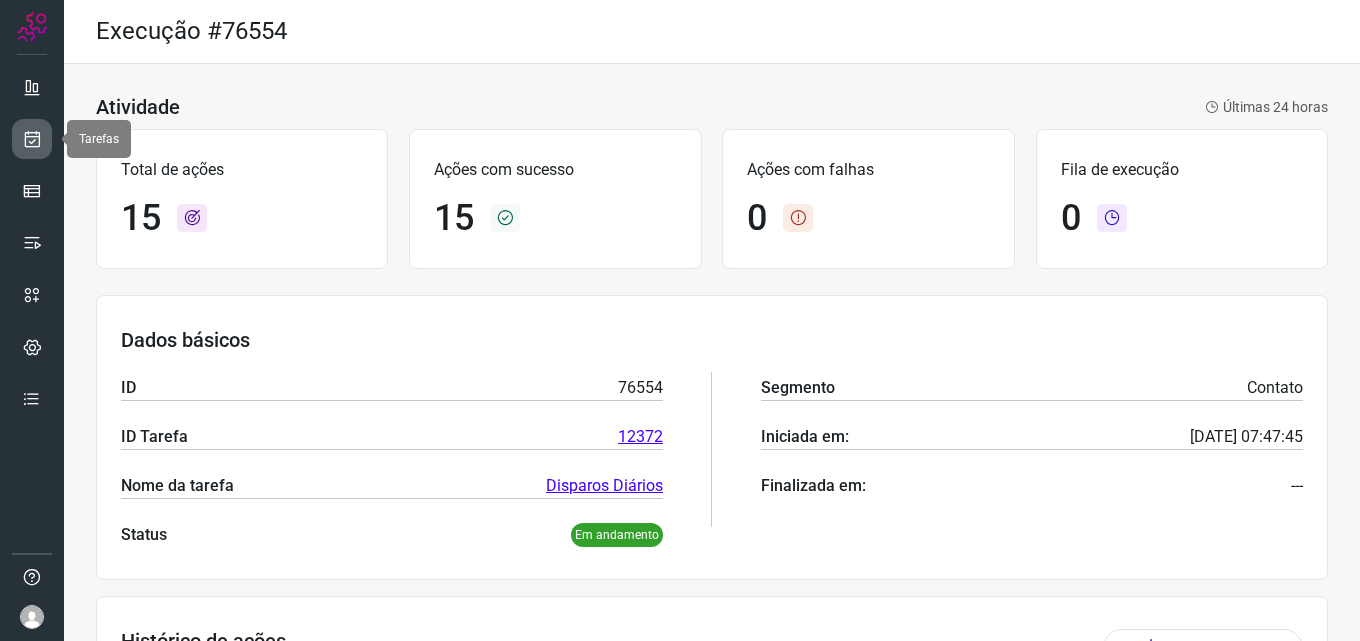 scroll, scrollTop: 0, scrollLeft: 0, axis: both 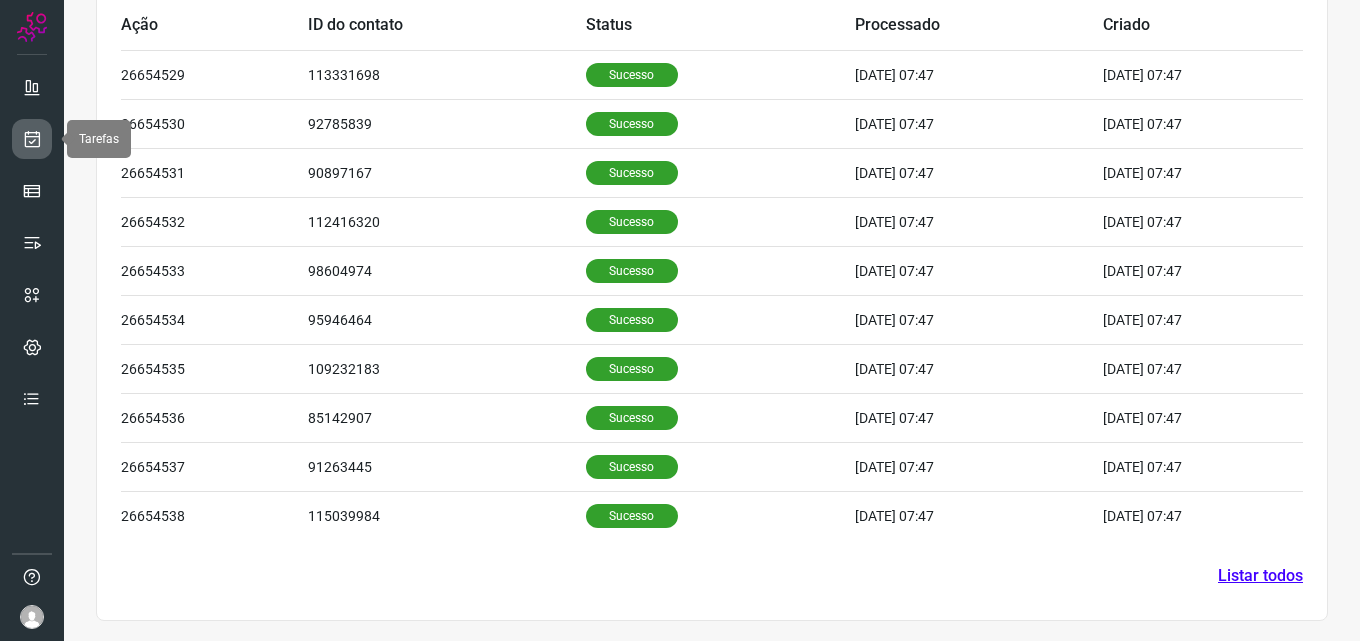 click at bounding box center (32, 139) 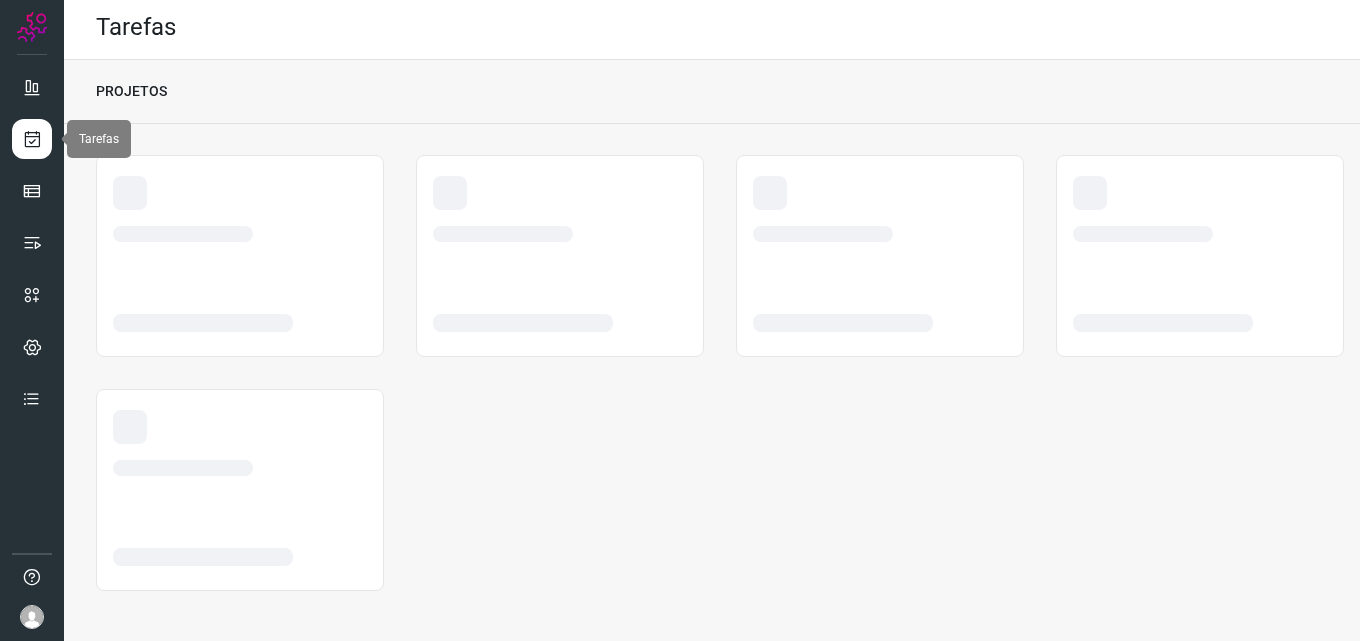scroll, scrollTop: 4, scrollLeft: 0, axis: vertical 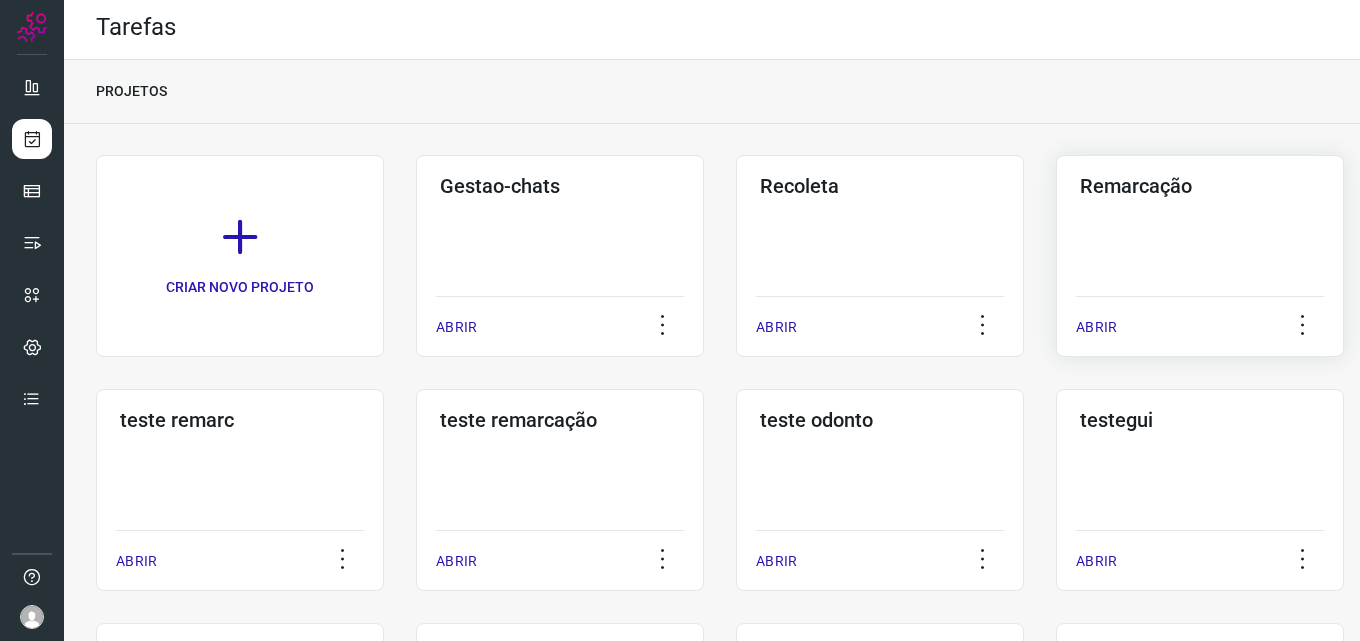 click on "Remarcação  ABRIR" 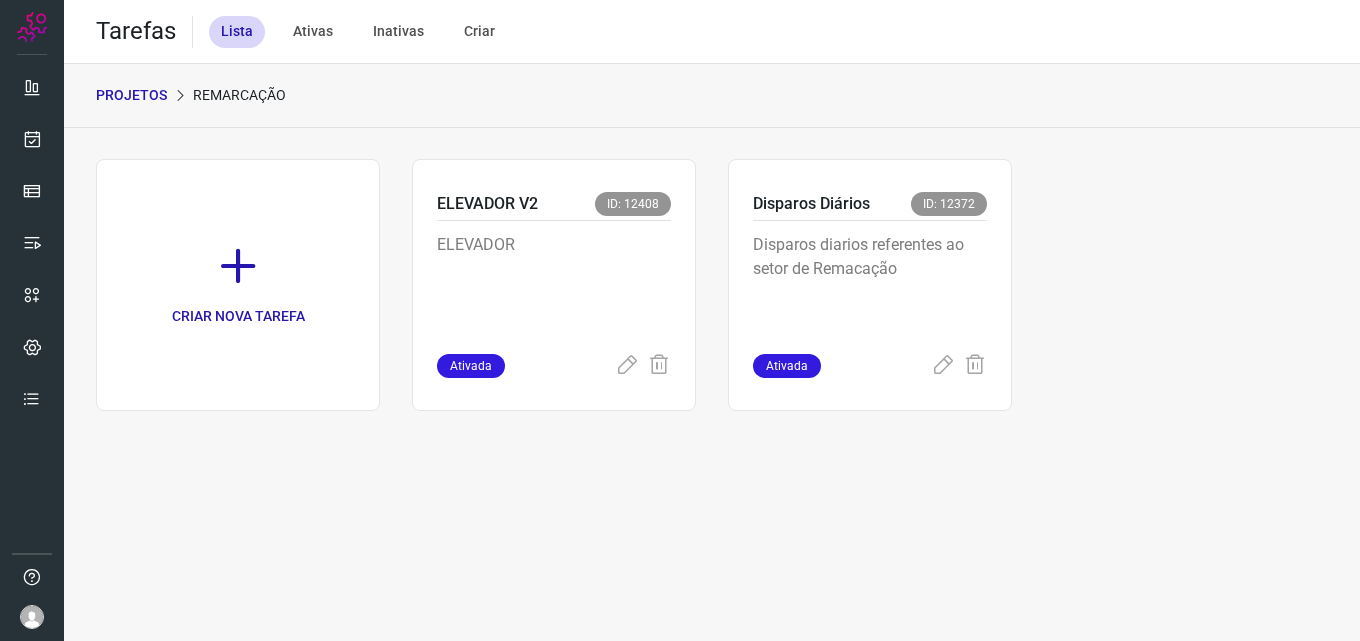 scroll, scrollTop: 0, scrollLeft: 0, axis: both 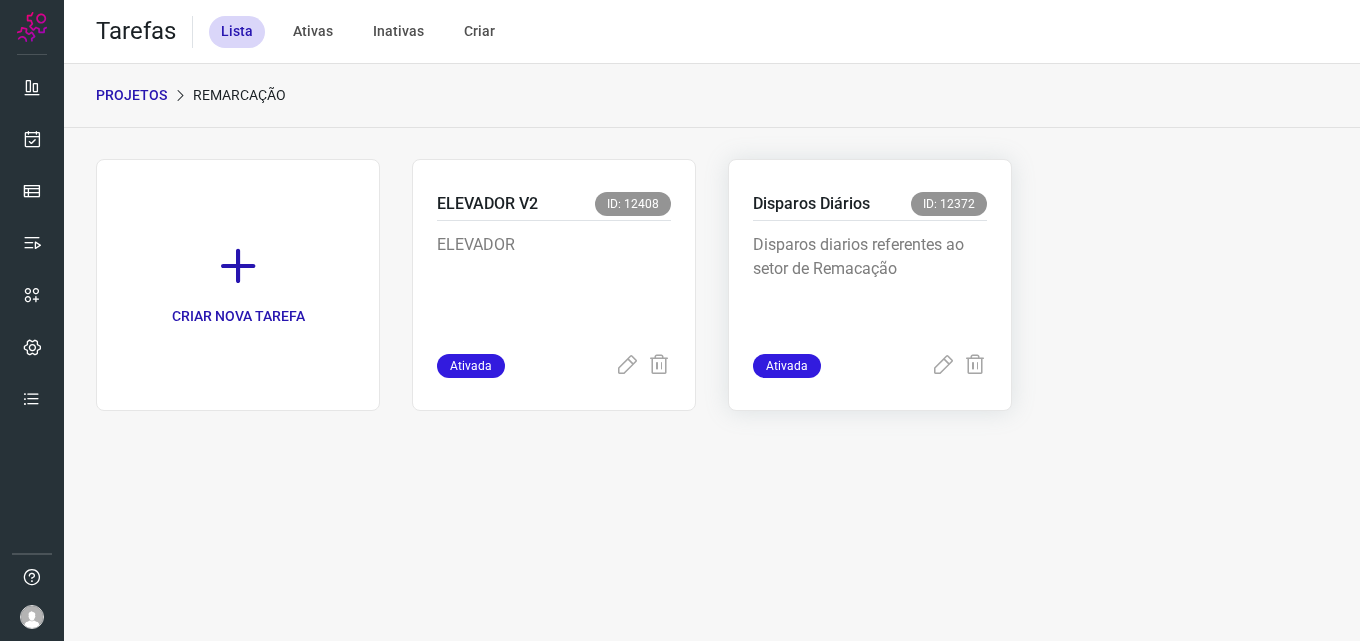 click on "Disparos diarios referentes ao setor de Remacação" at bounding box center [870, 283] 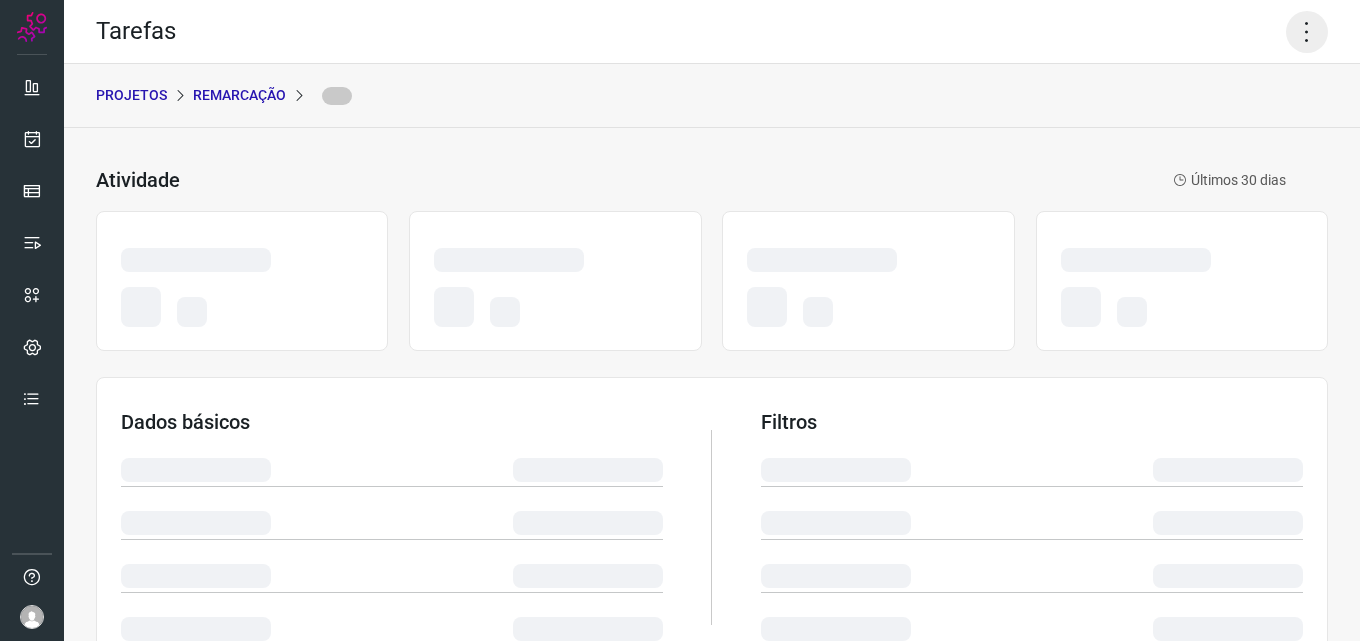 click 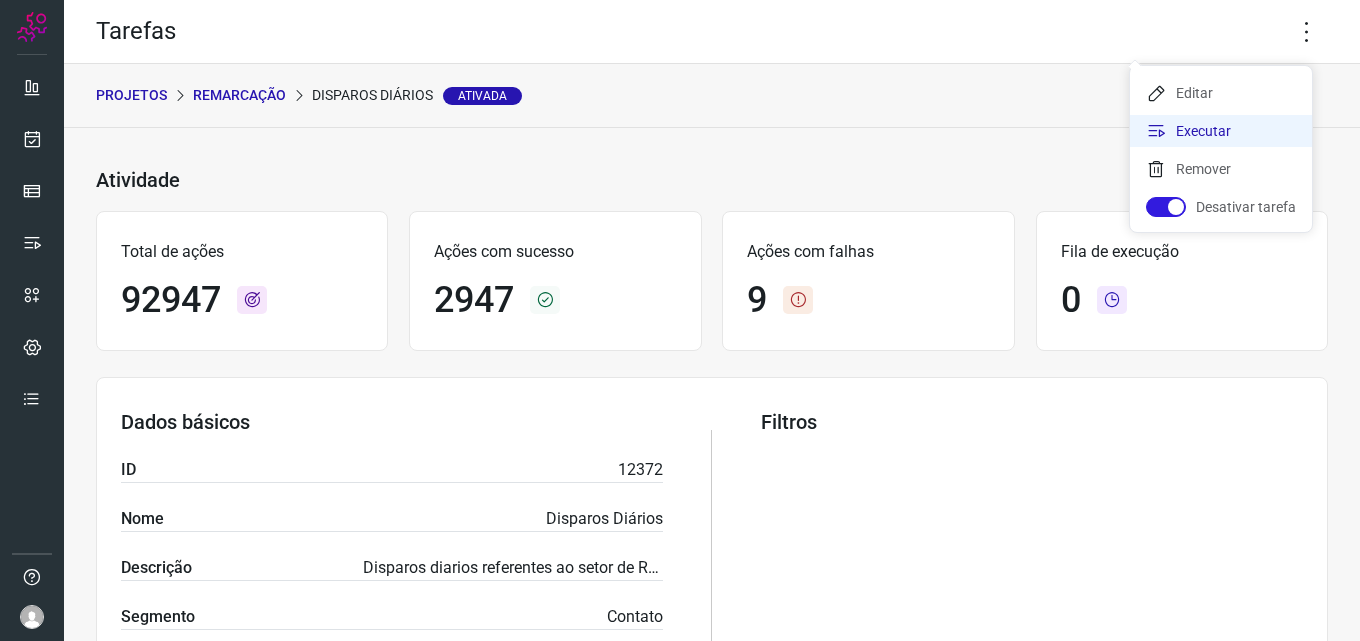 click on "Executar" 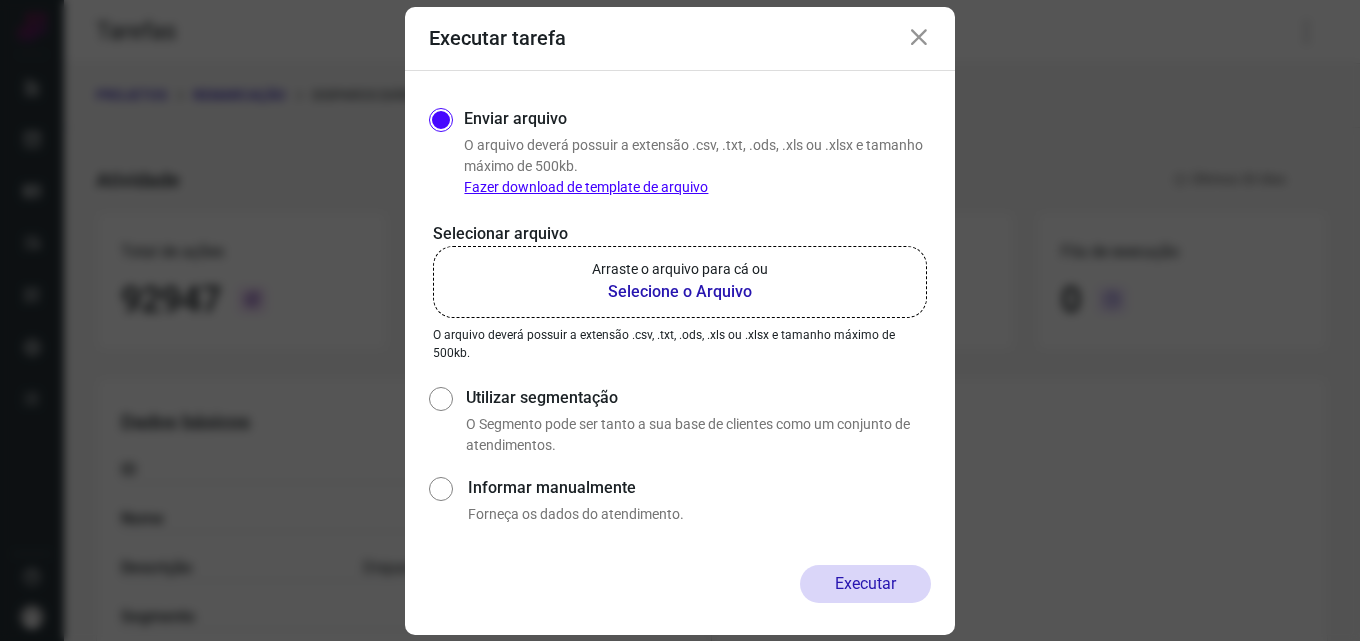 click on "Selecione o Arquivo" at bounding box center (680, 292) 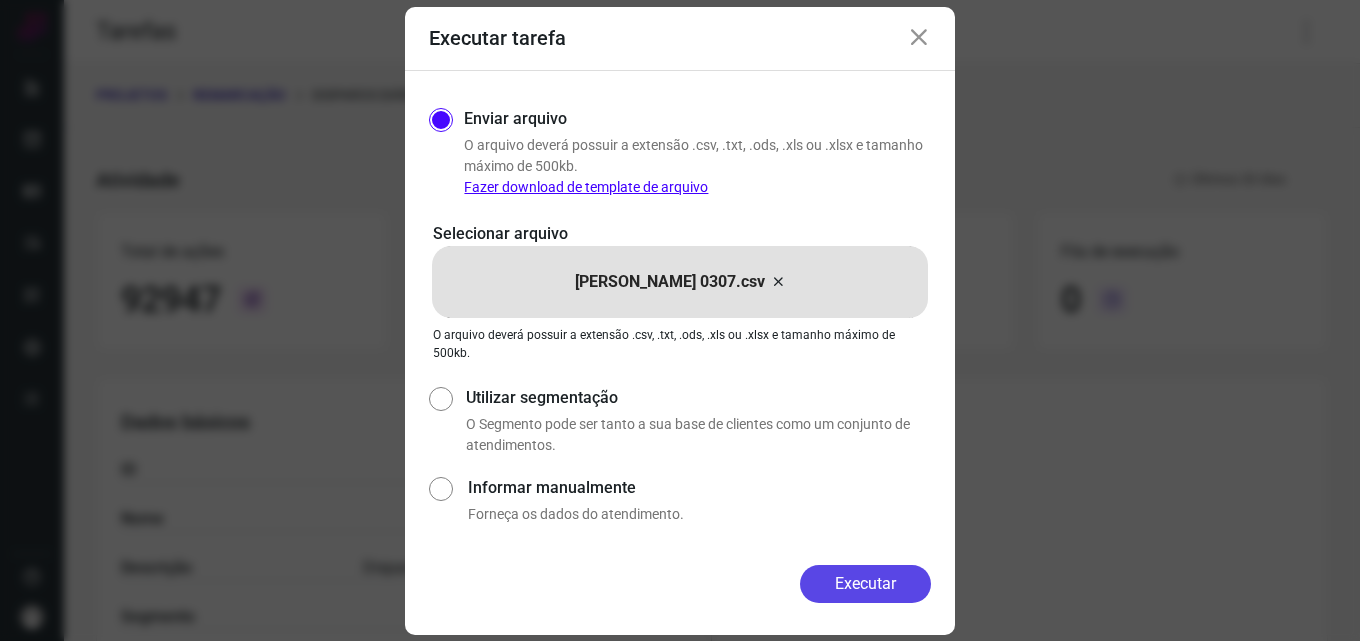 click on "Executar" at bounding box center (865, 584) 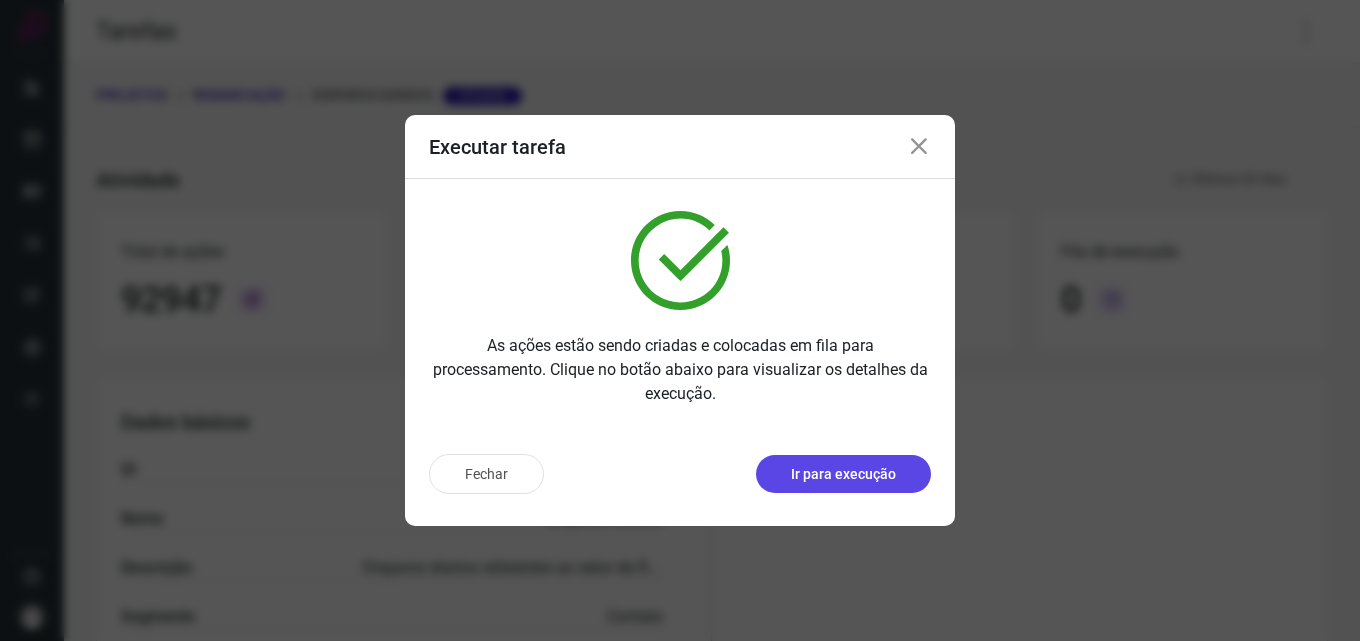 click on "Ir para execução" at bounding box center [843, 474] 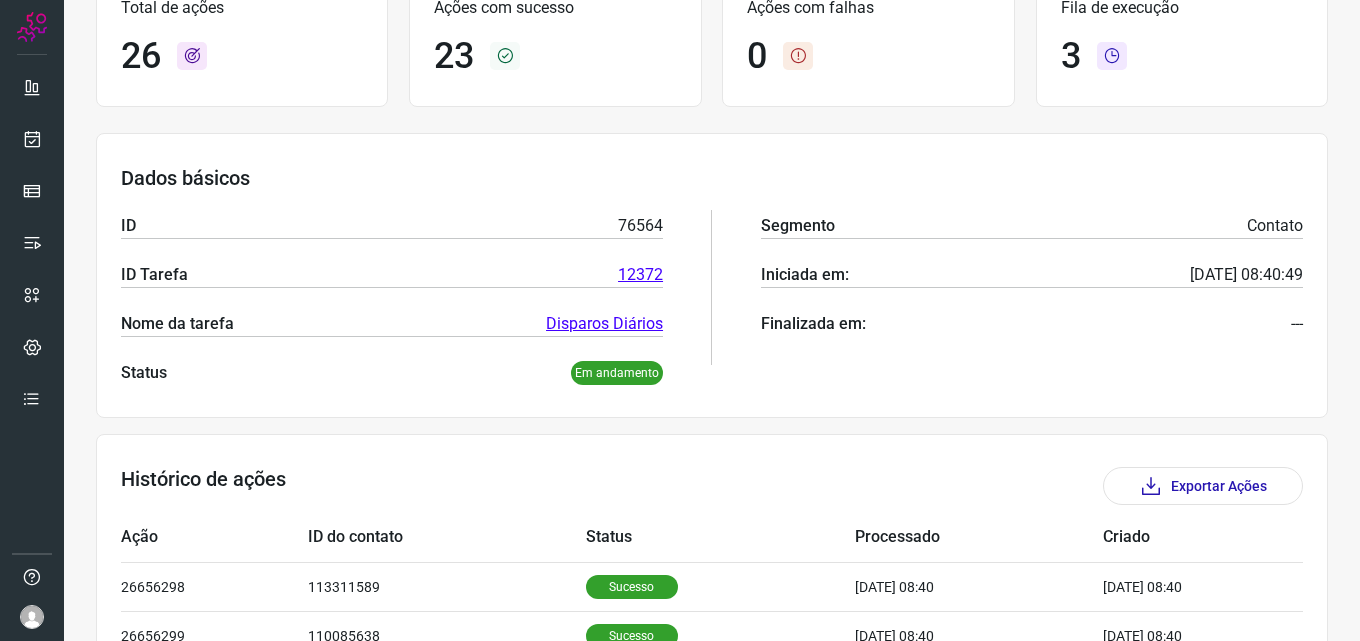 scroll, scrollTop: 0, scrollLeft: 0, axis: both 